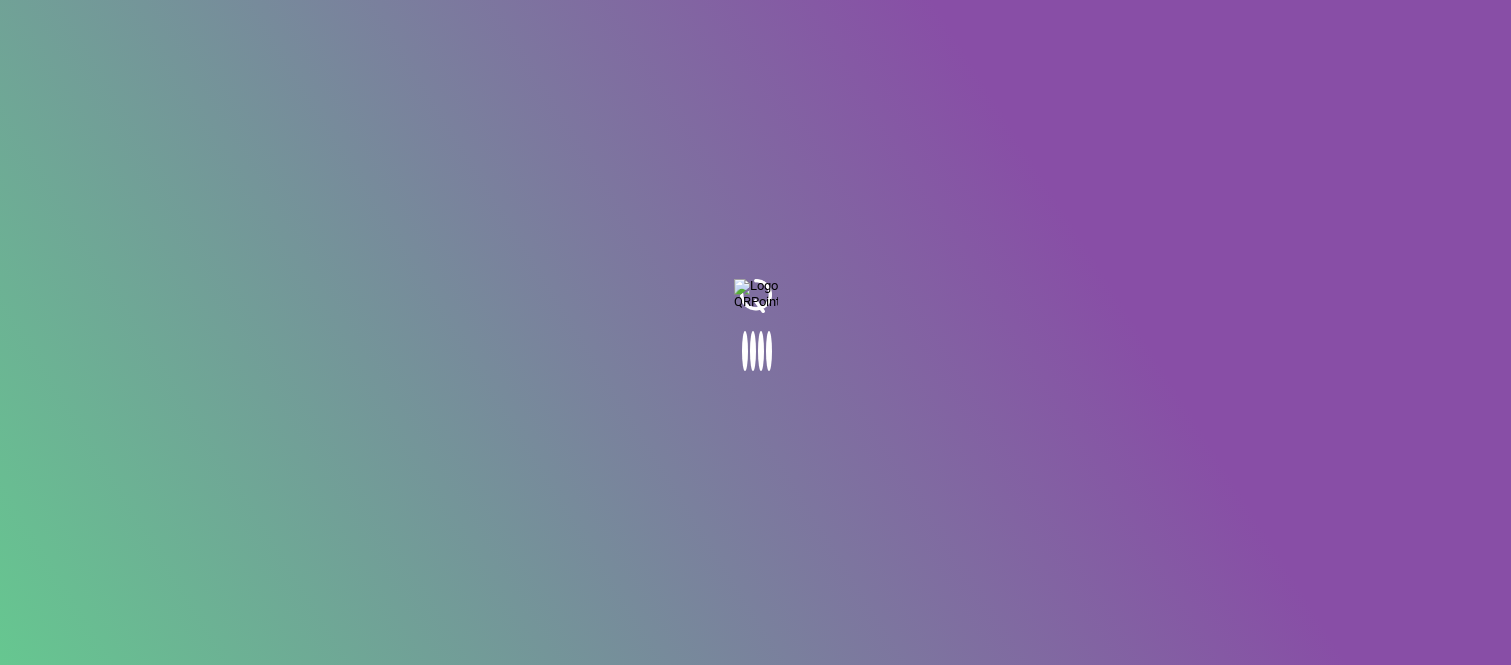 scroll, scrollTop: 0, scrollLeft: 0, axis: both 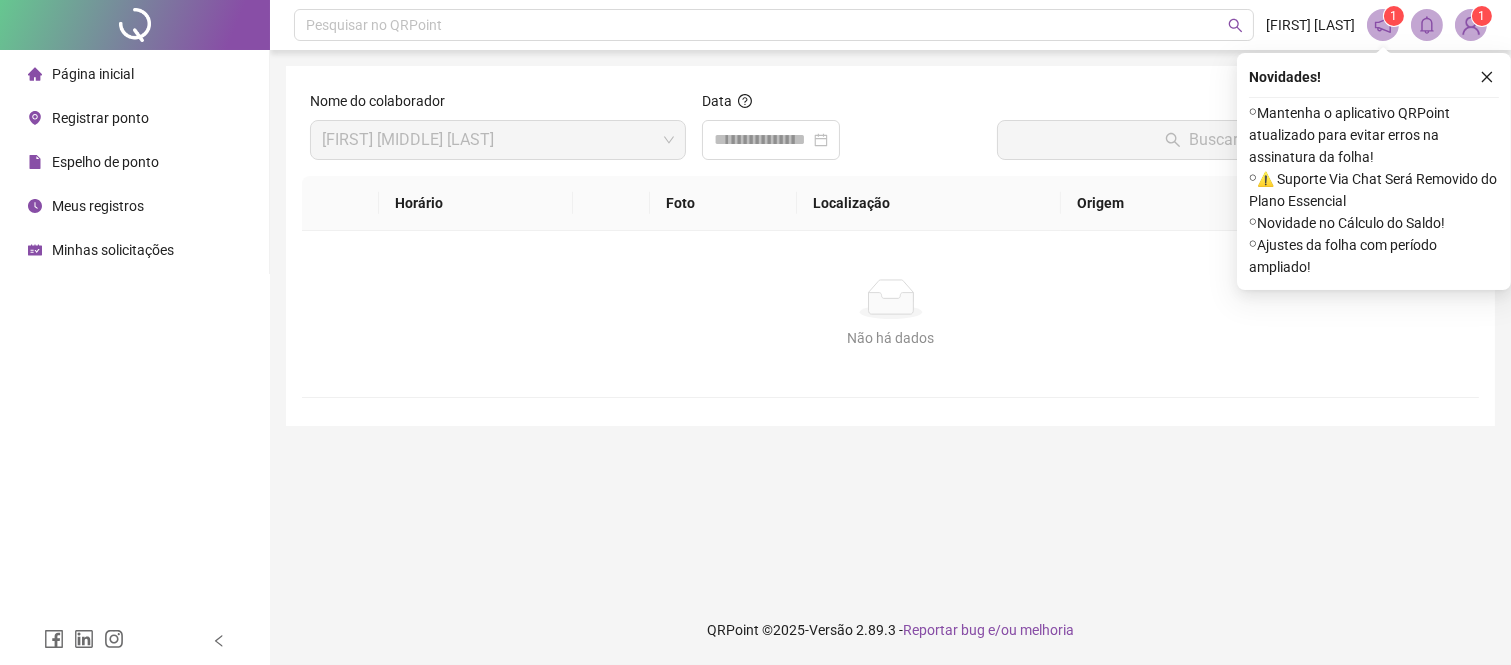 click on "Registrar ponto" at bounding box center [100, 118] 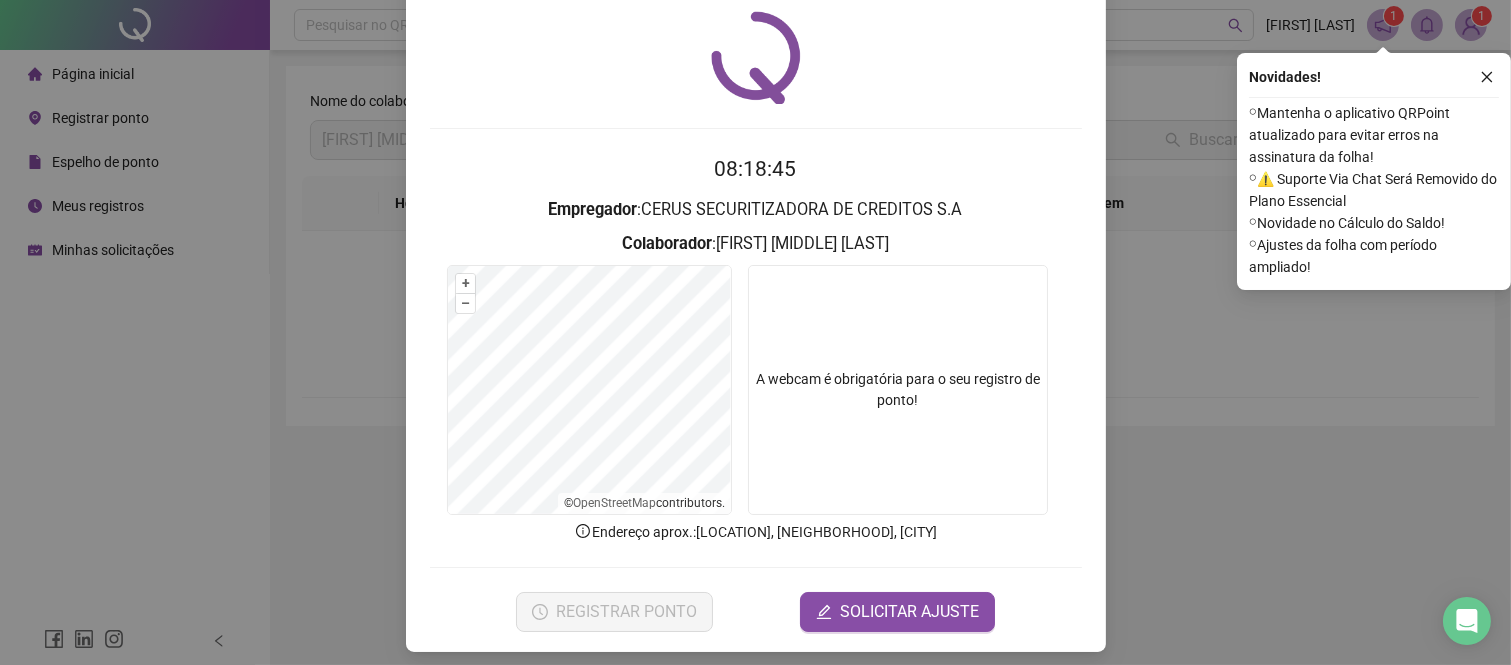 scroll, scrollTop: 71, scrollLeft: 0, axis: vertical 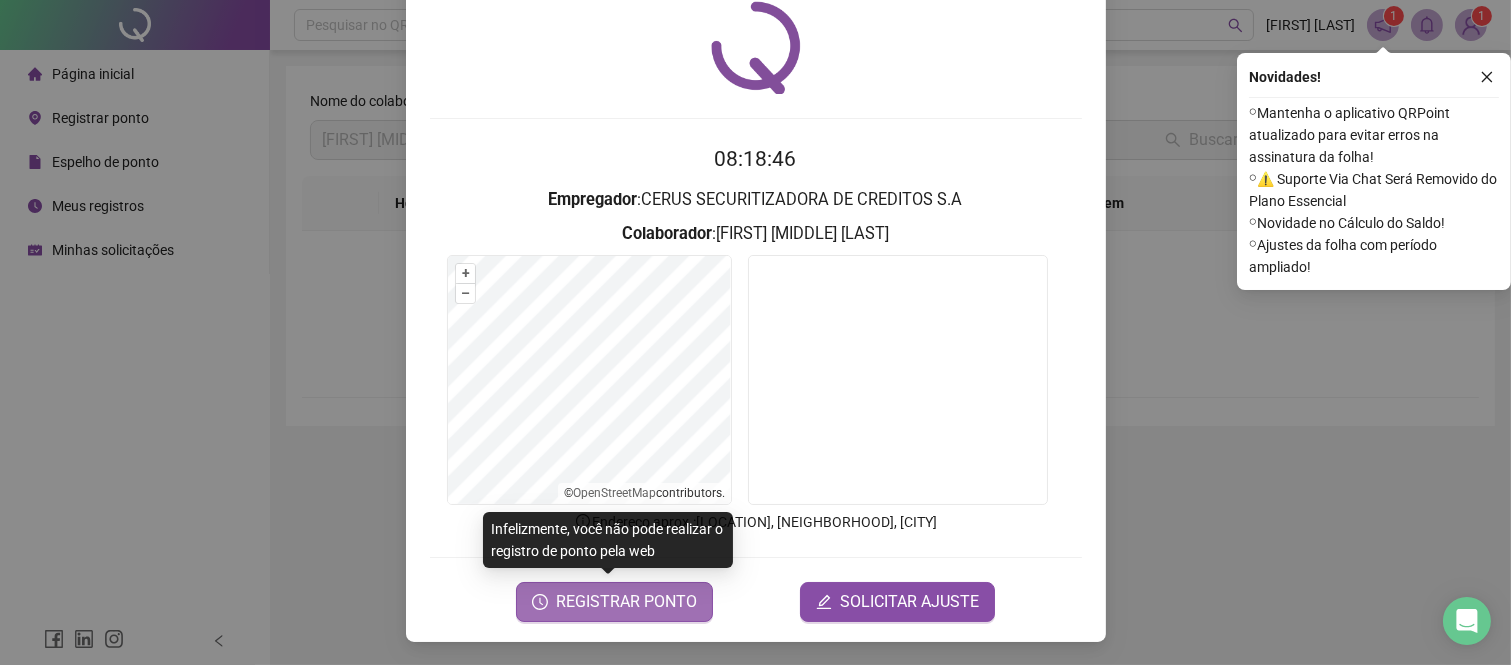 click on "REGISTRAR PONTO" at bounding box center (626, 602) 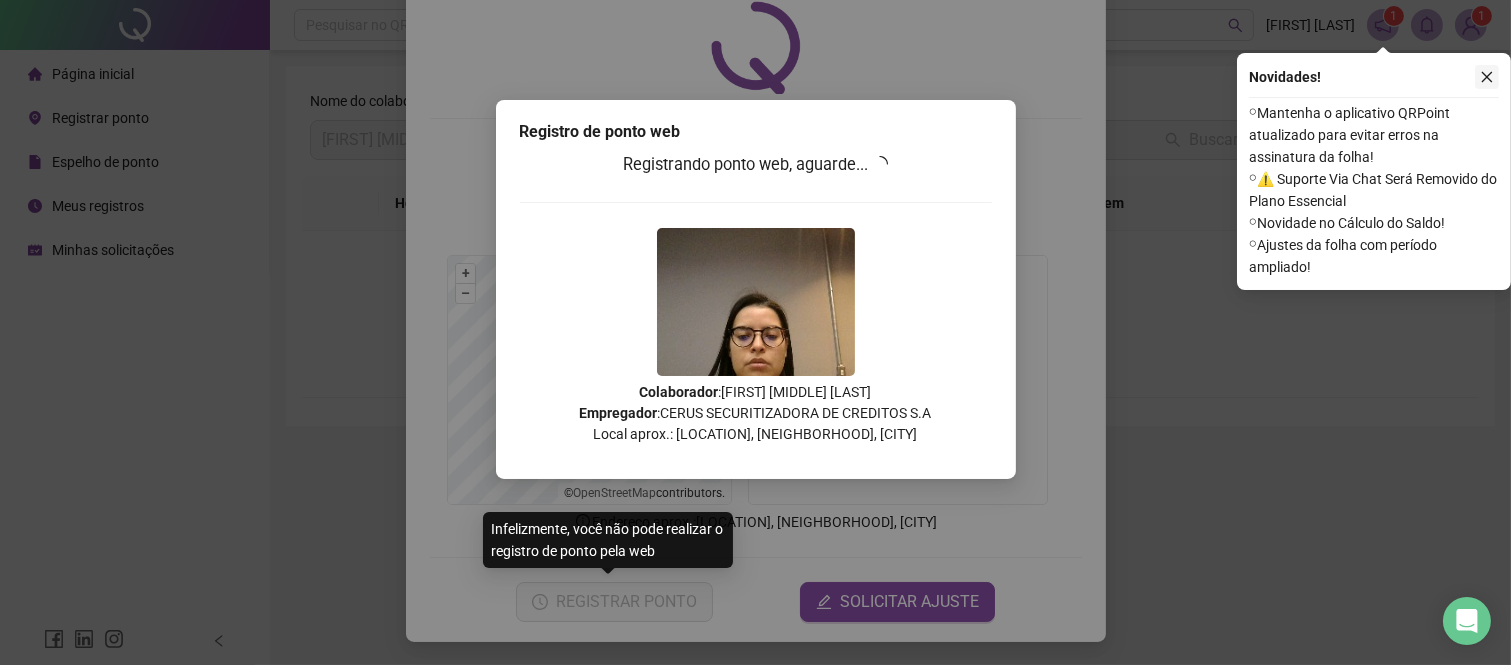 click 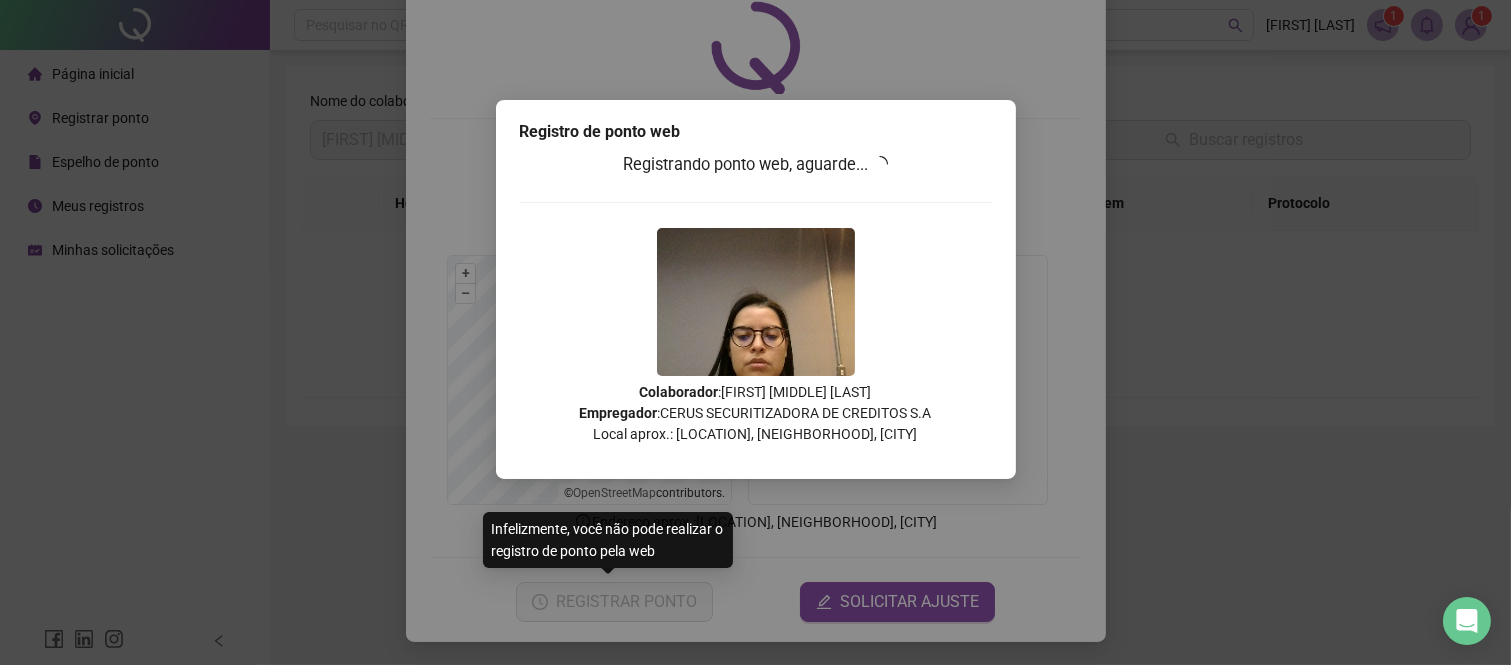 drag, startPoint x: 1187, startPoint y: 198, endPoint x: 403, endPoint y: 60, distance: 796.05273 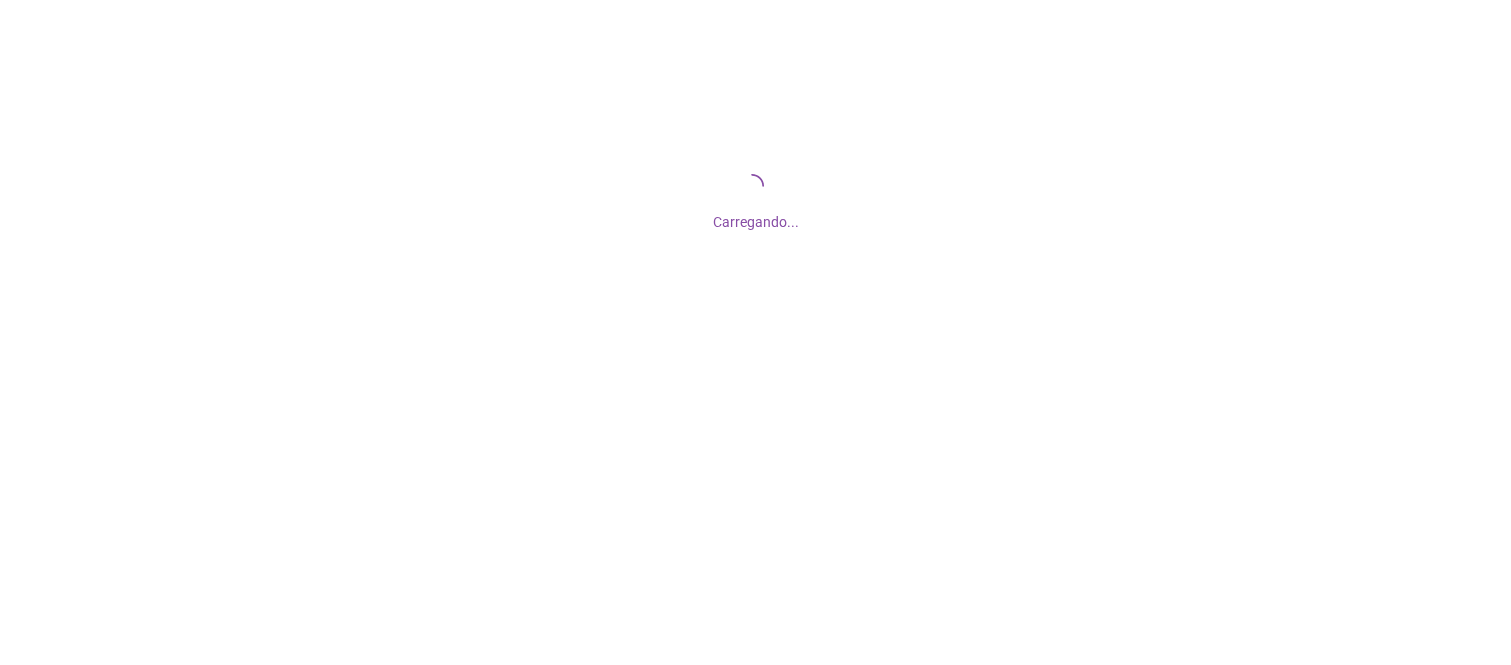scroll, scrollTop: 0, scrollLeft: 0, axis: both 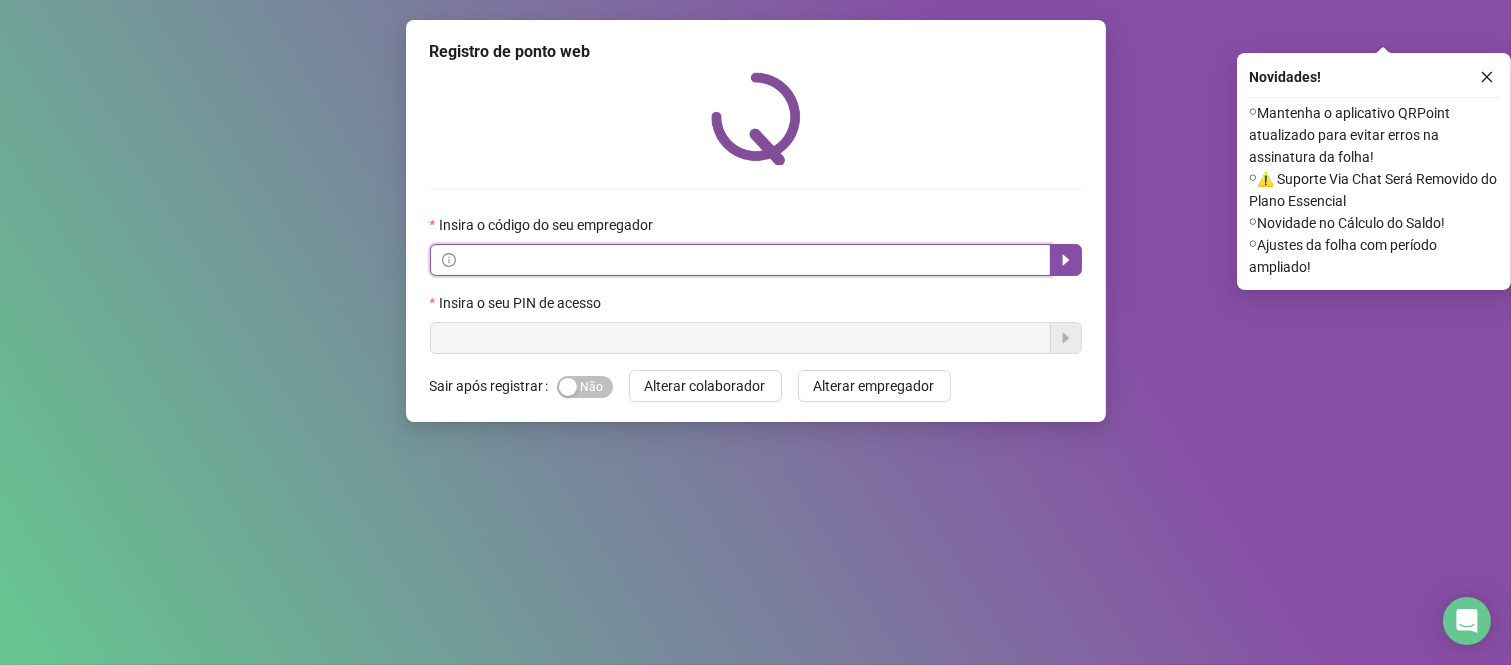 click at bounding box center [749, 260] 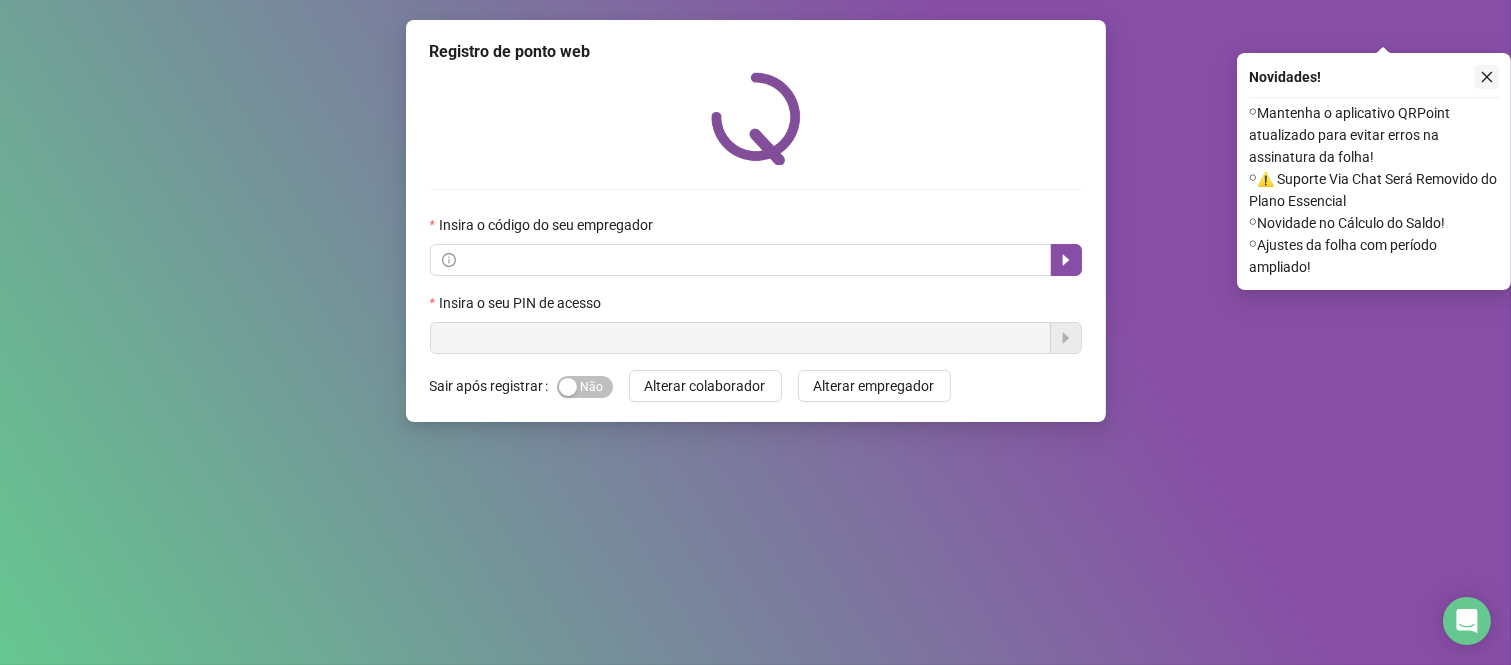 click 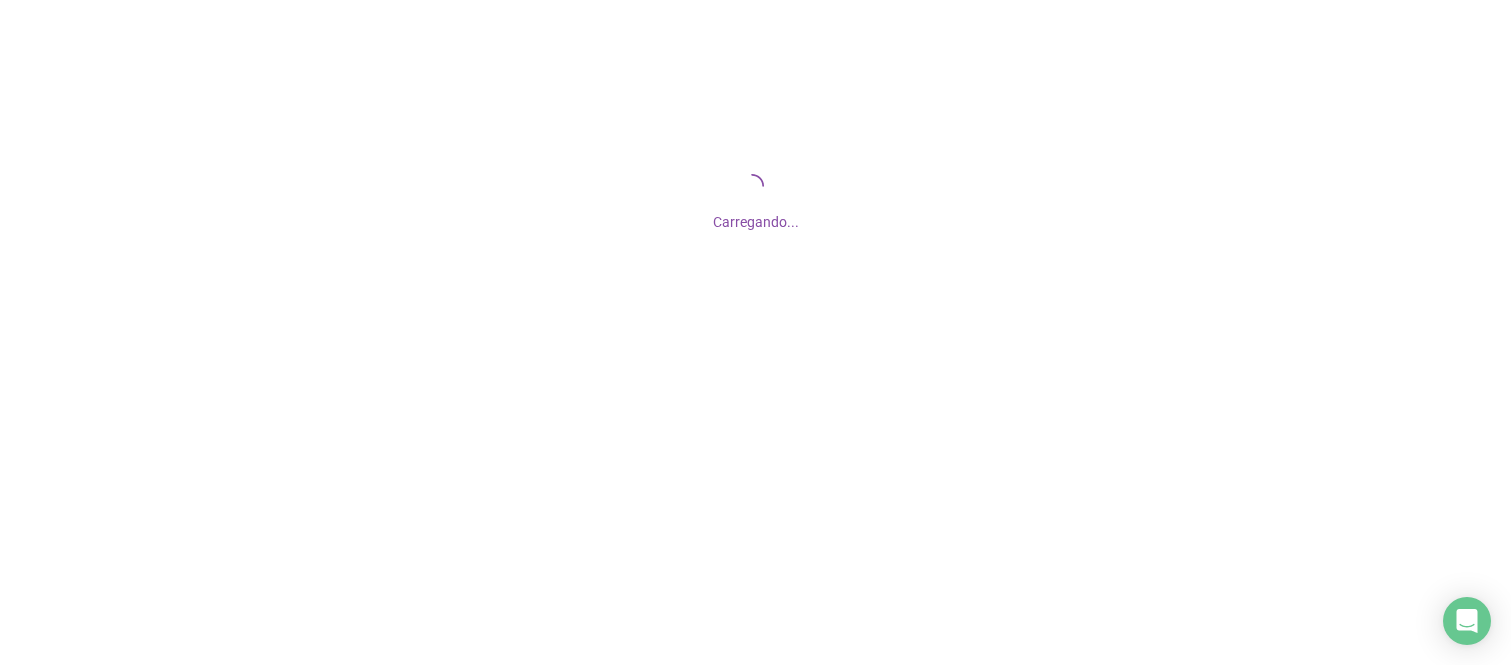 scroll, scrollTop: 0, scrollLeft: 0, axis: both 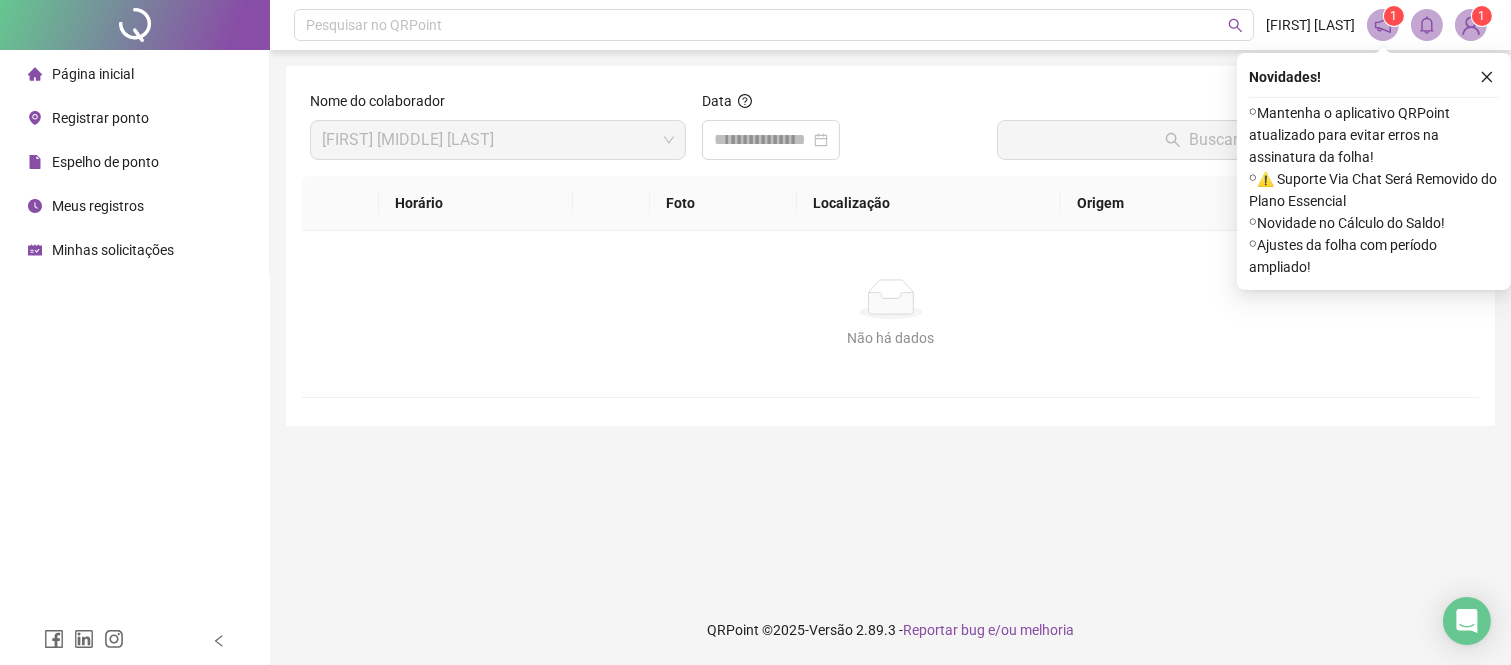 click on "Novidades !" at bounding box center (1374, 77) 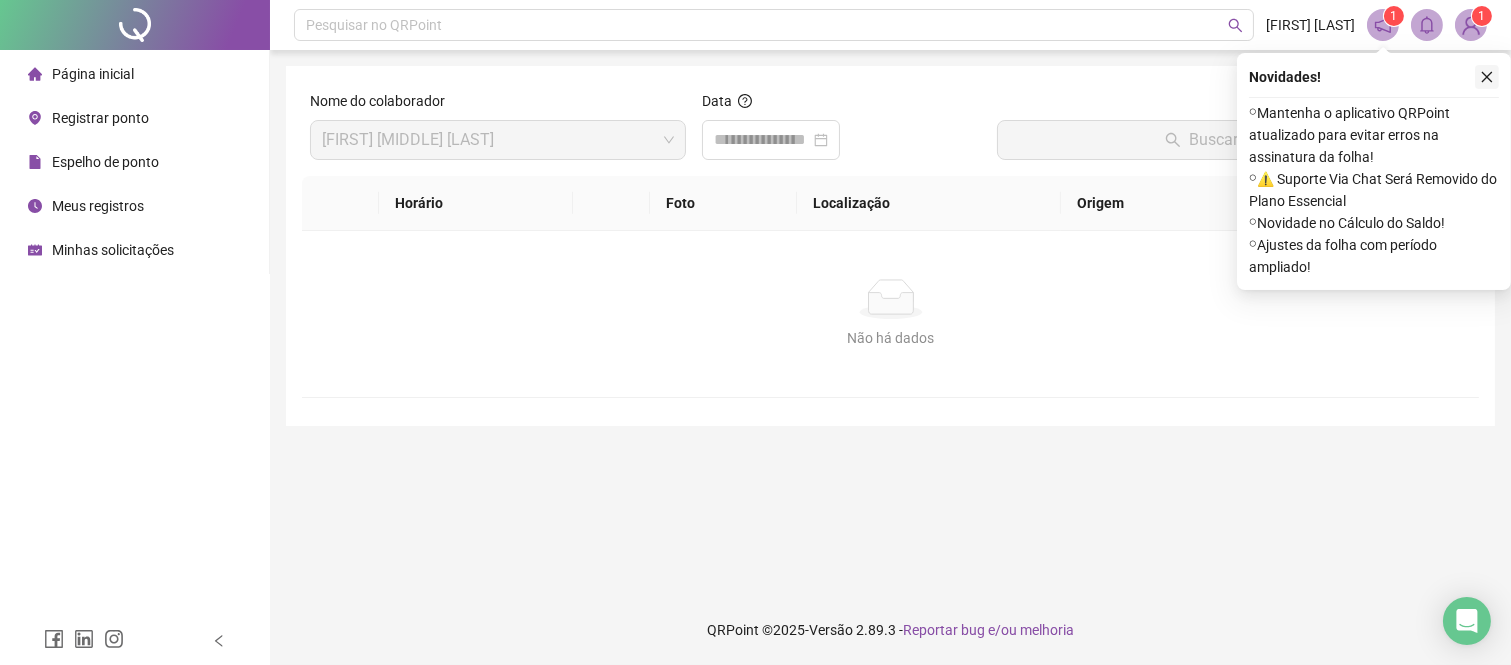 click at bounding box center (1487, 77) 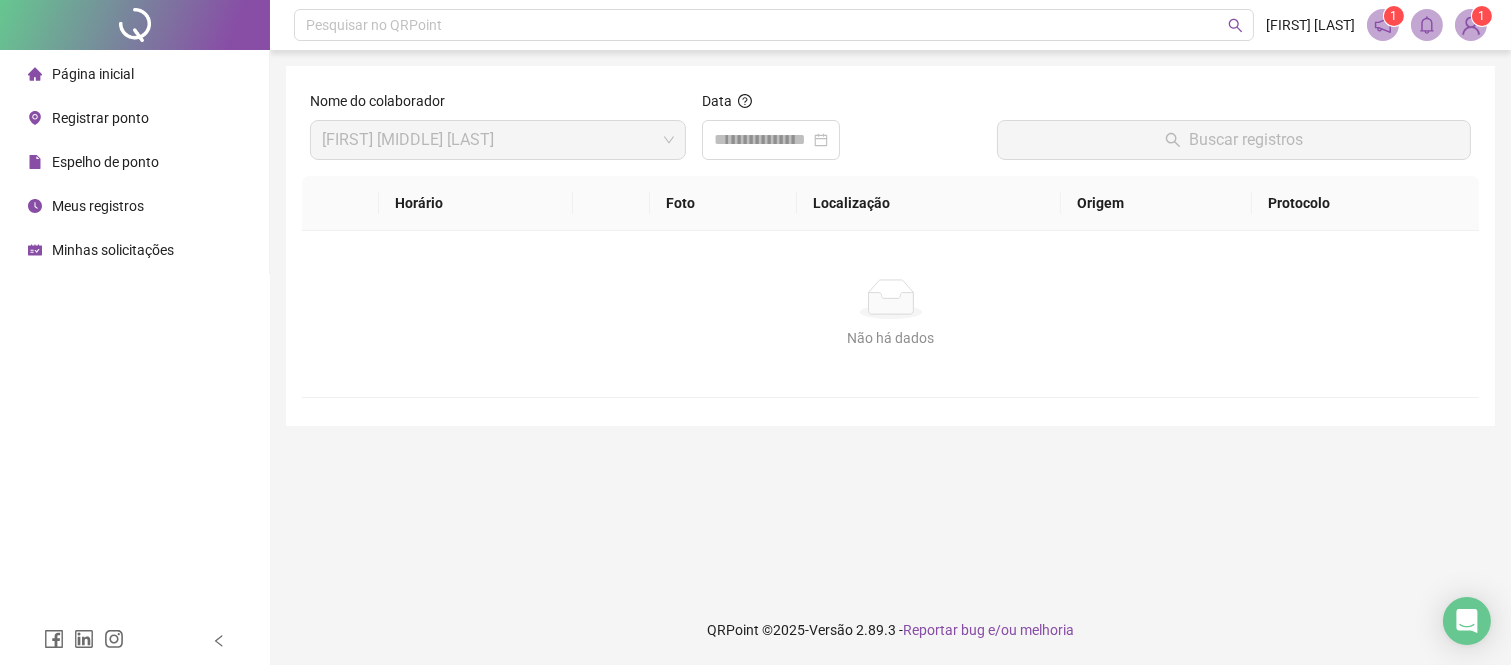 click on "Registrar ponto" at bounding box center (100, 118) 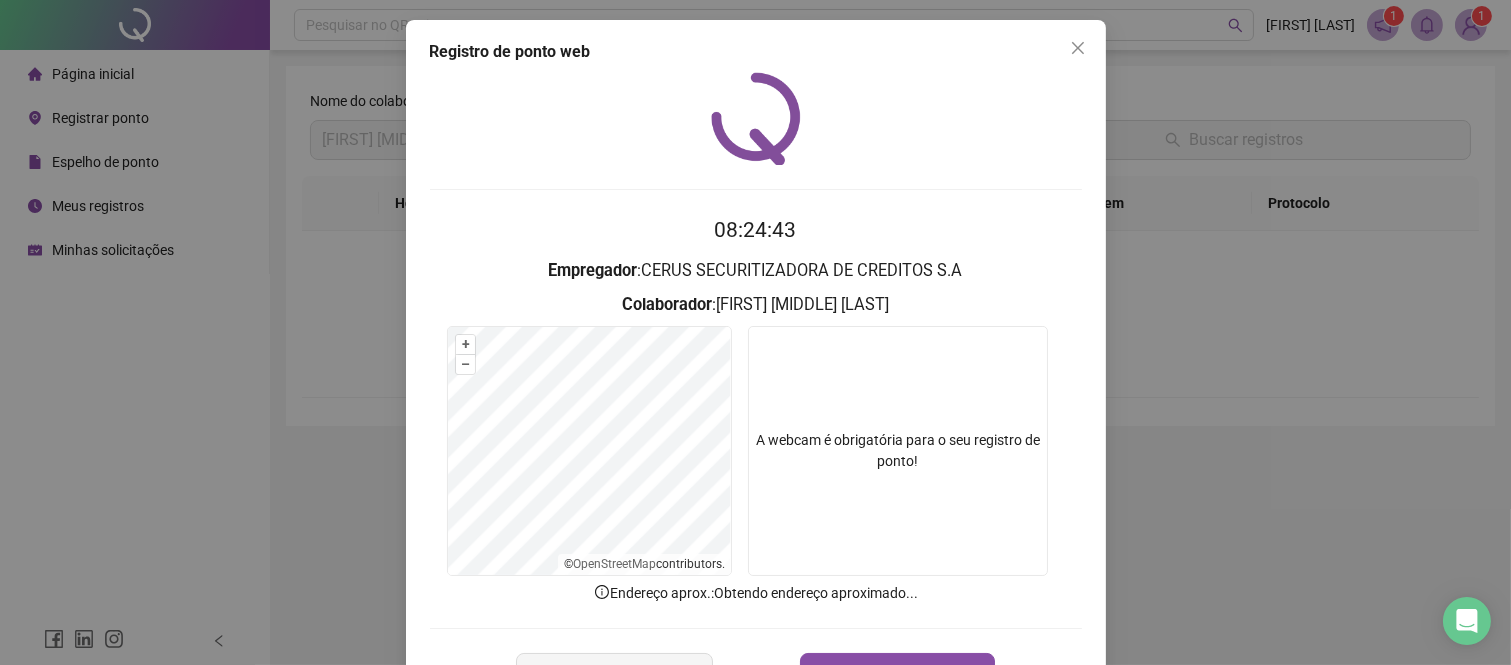 scroll, scrollTop: 71, scrollLeft: 0, axis: vertical 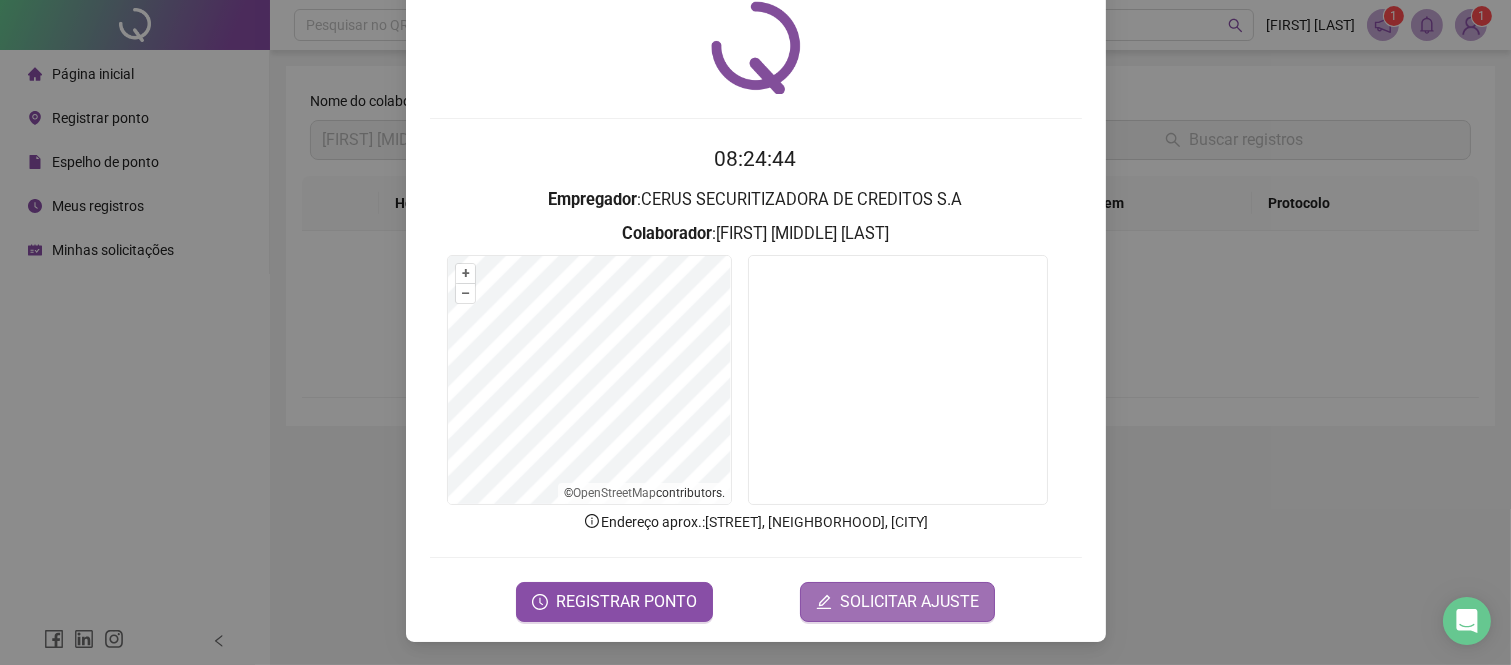 click on "SOLICITAR AJUSTE" at bounding box center [909, 602] 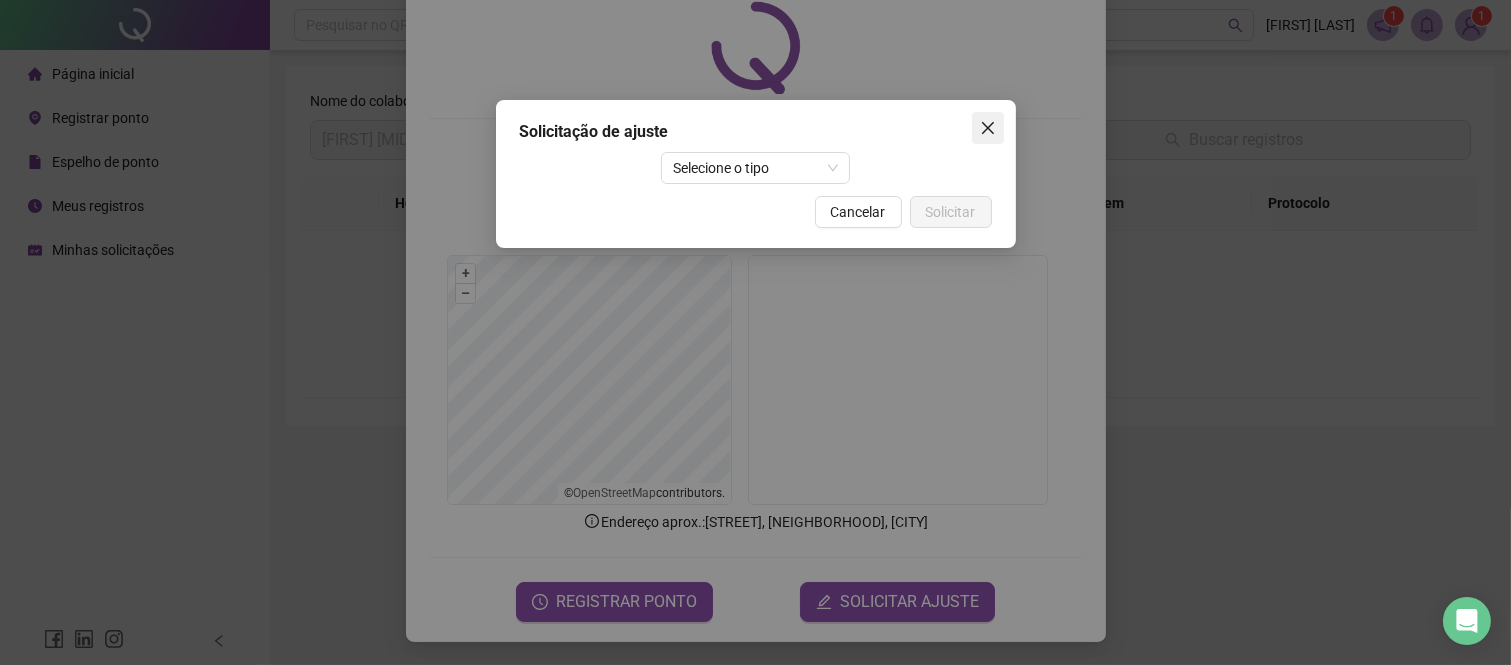 click 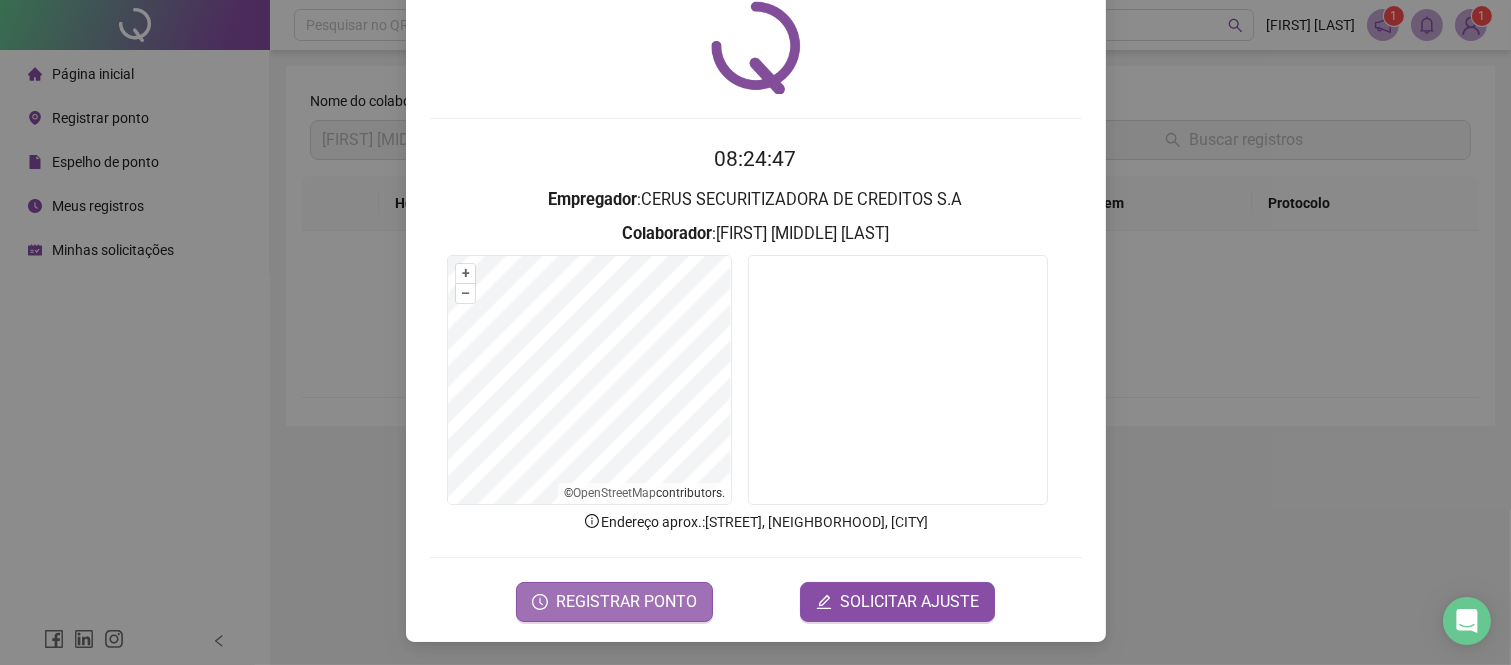 click on "REGISTRAR PONTO" at bounding box center (626, 602) 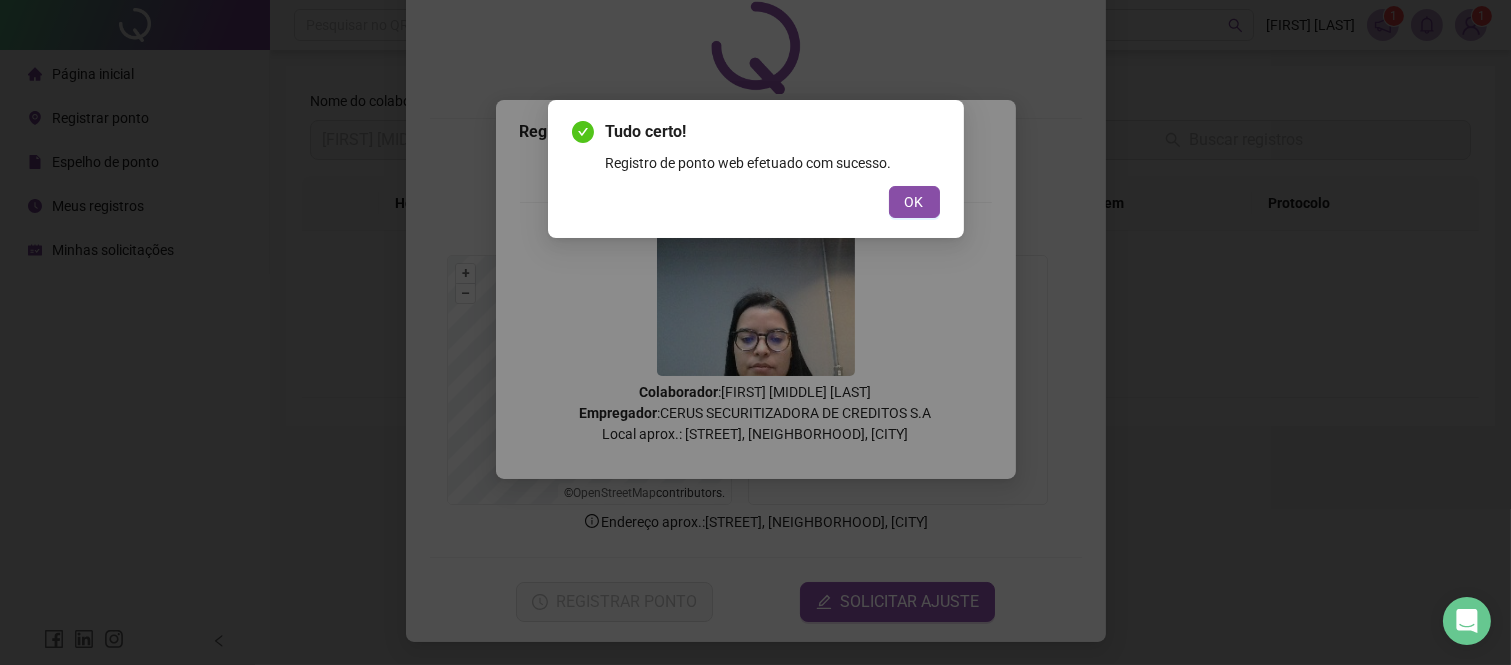 click on "OK" at bounding box center (756, 202) 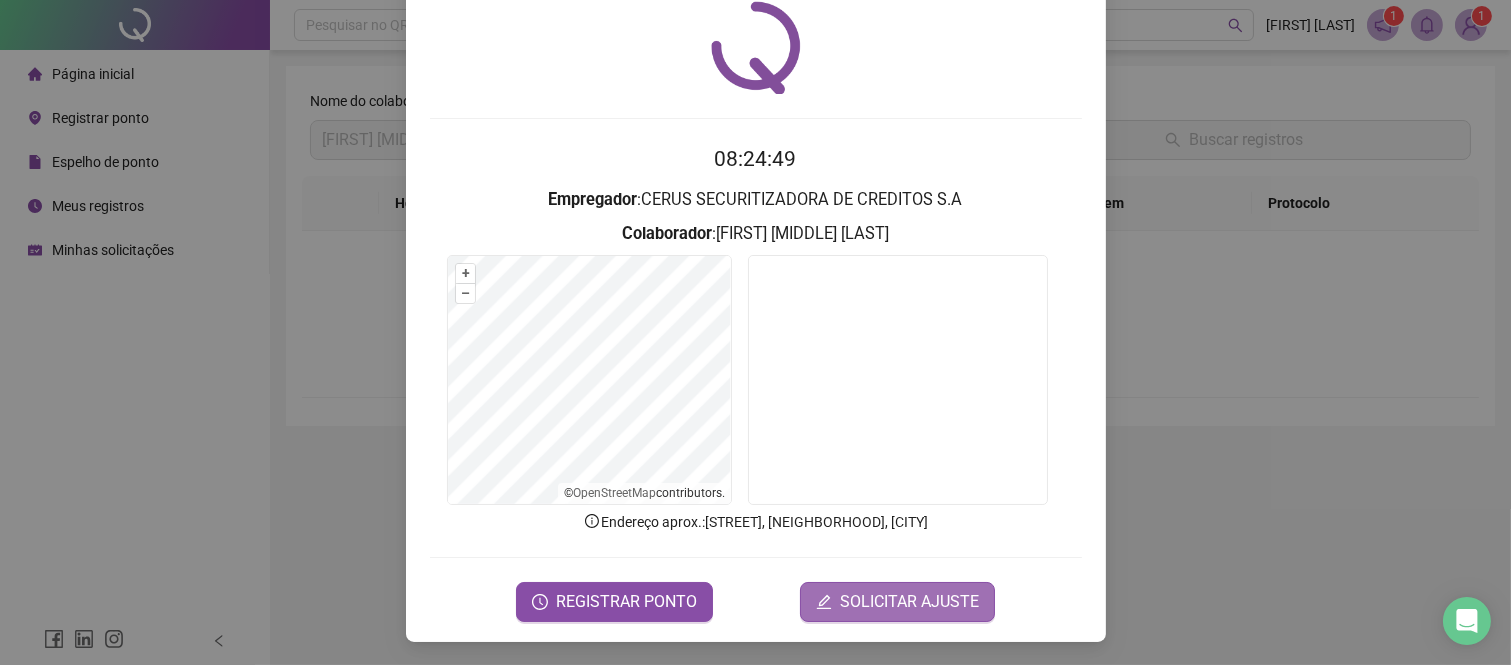 click on "SOLICITAR AJUSTE" at bounding box center [909, 602] 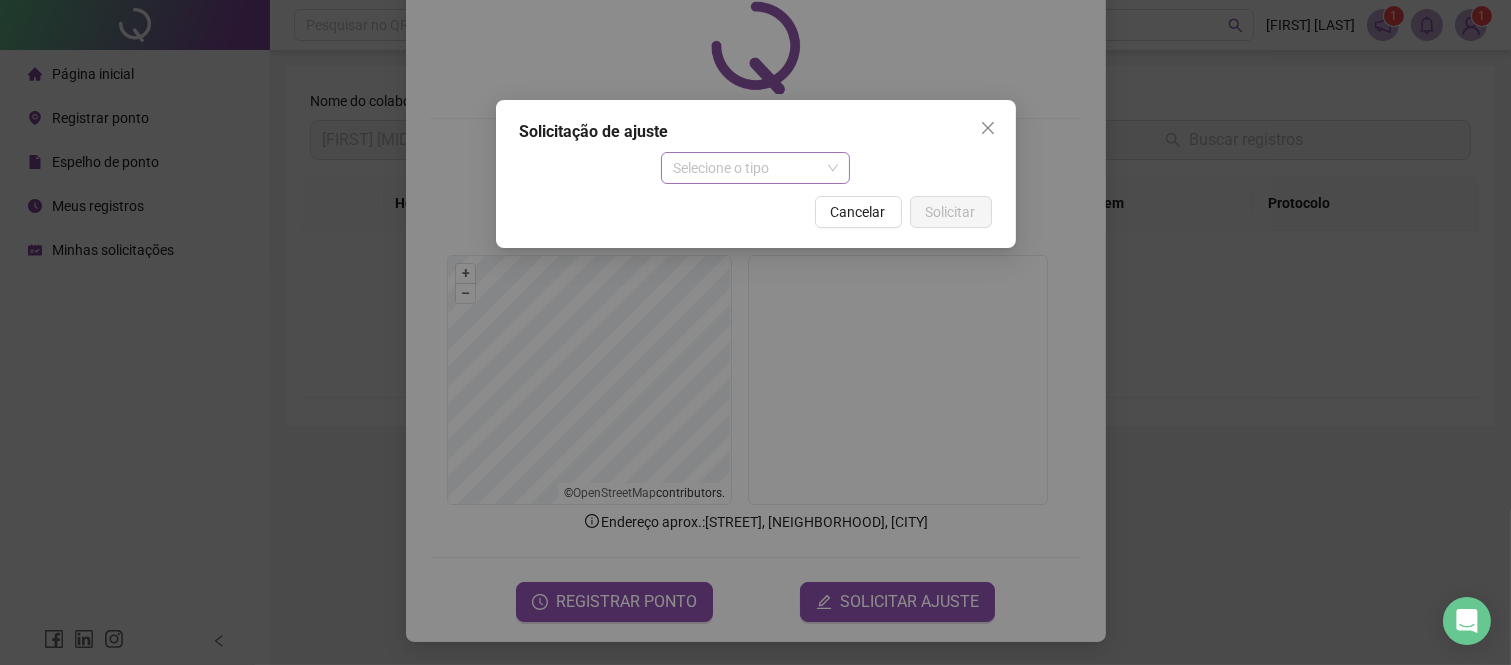 click on "Selecione o tipo" at bounding box center (755, 168) 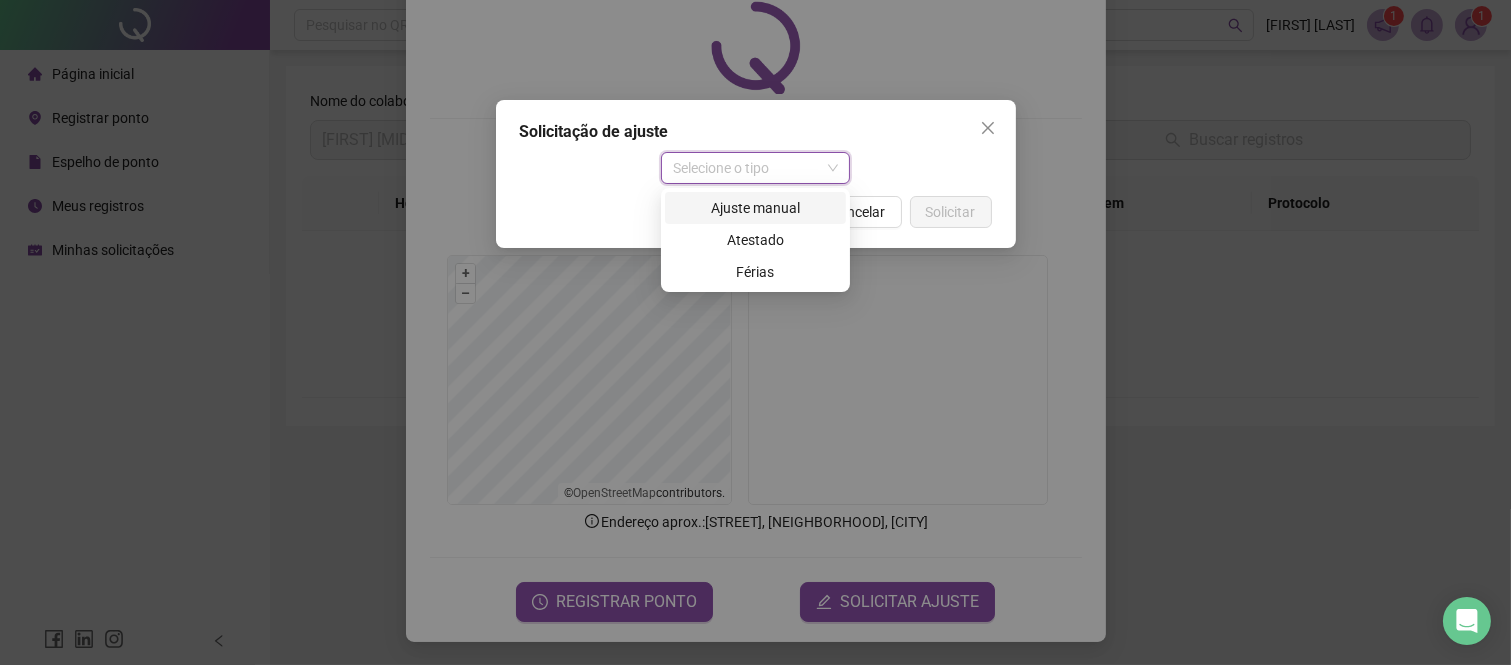 click on "Ajuste manual" at bounding box center [755, 208] 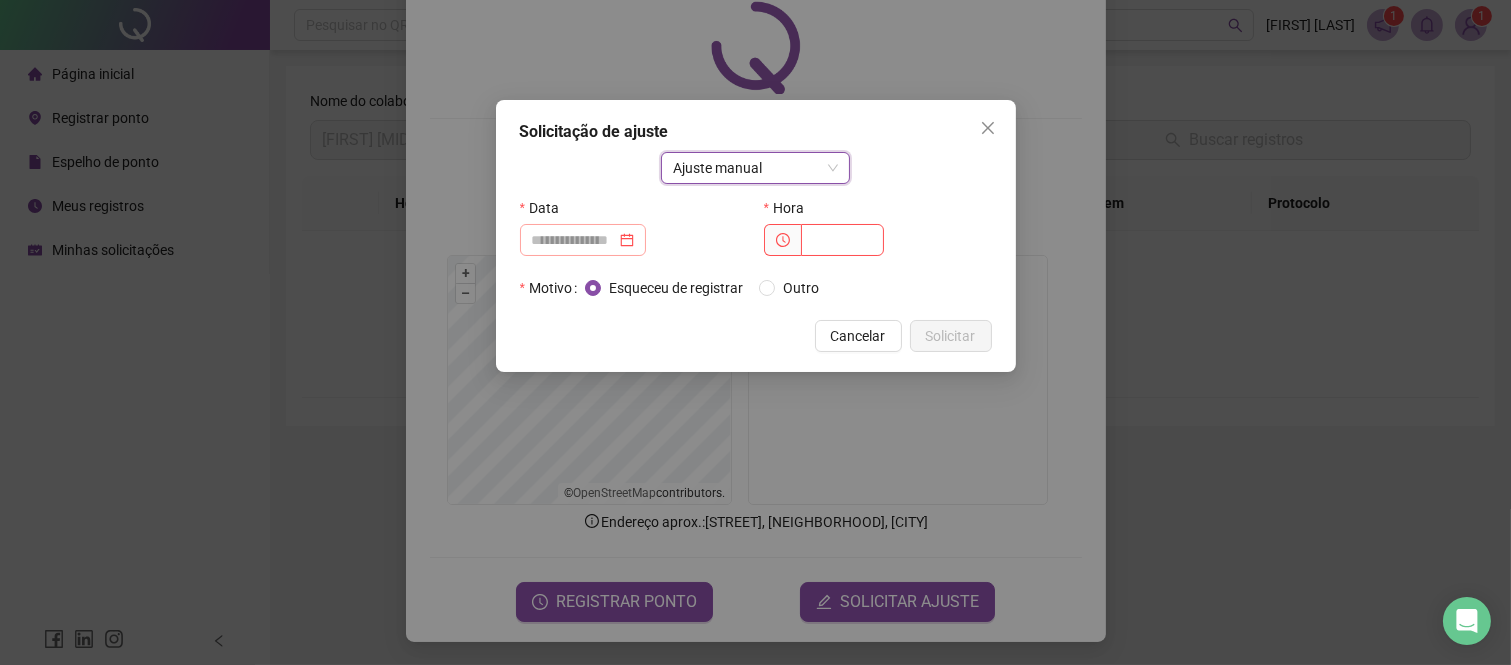 click at bounding box center (583, 240) 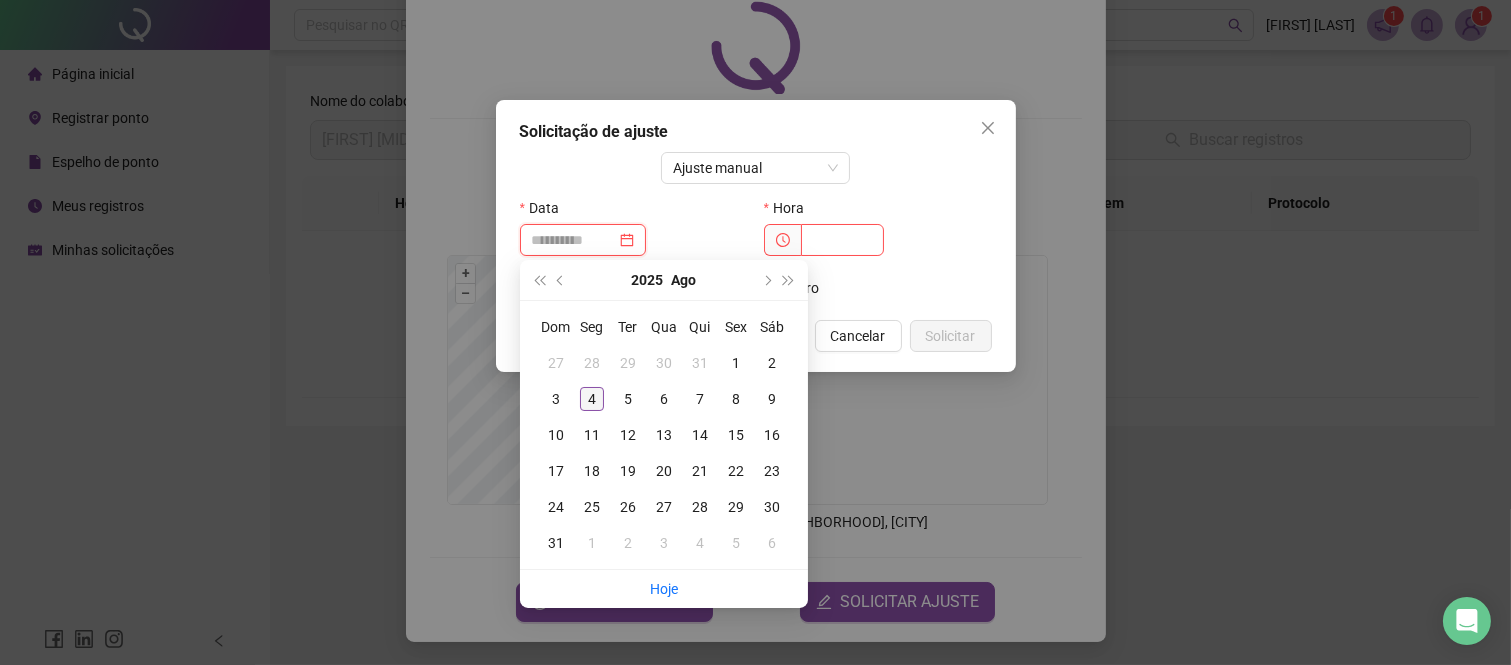 type on "**********" 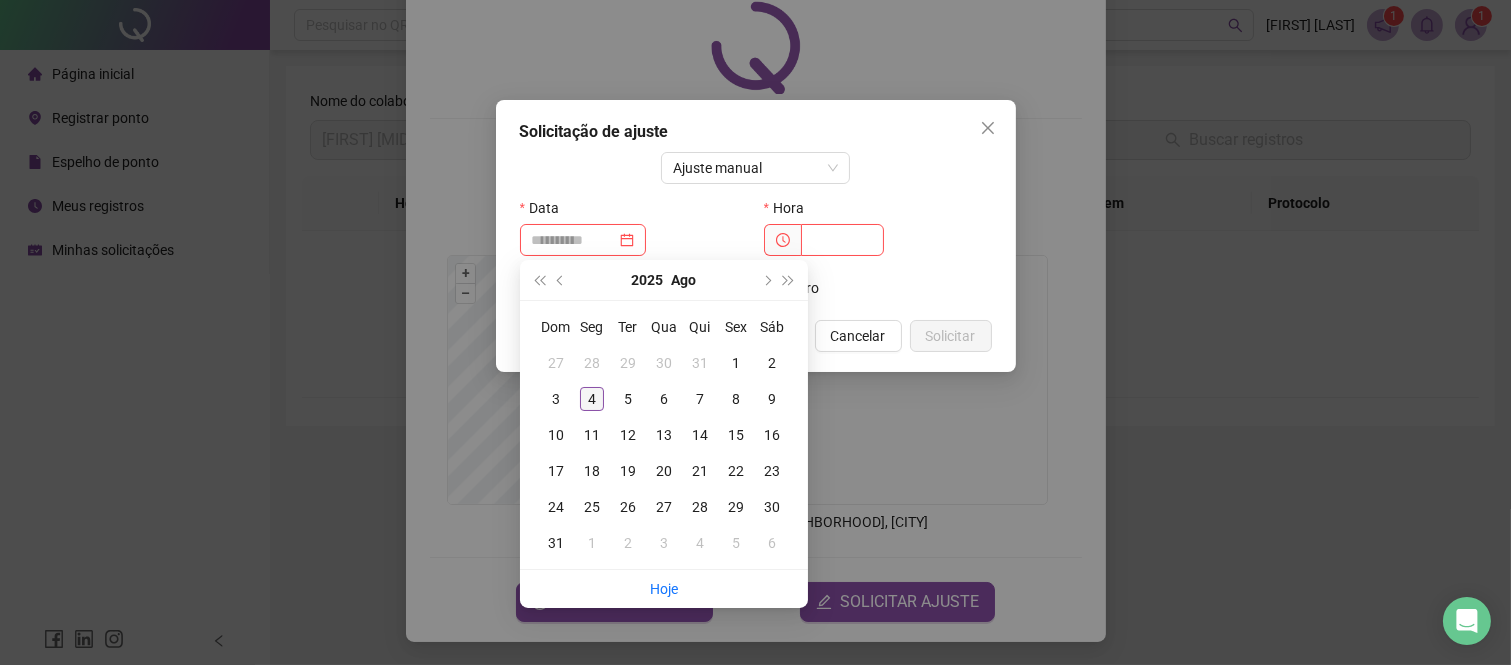 click on "4" at bounding box center (592, 399) 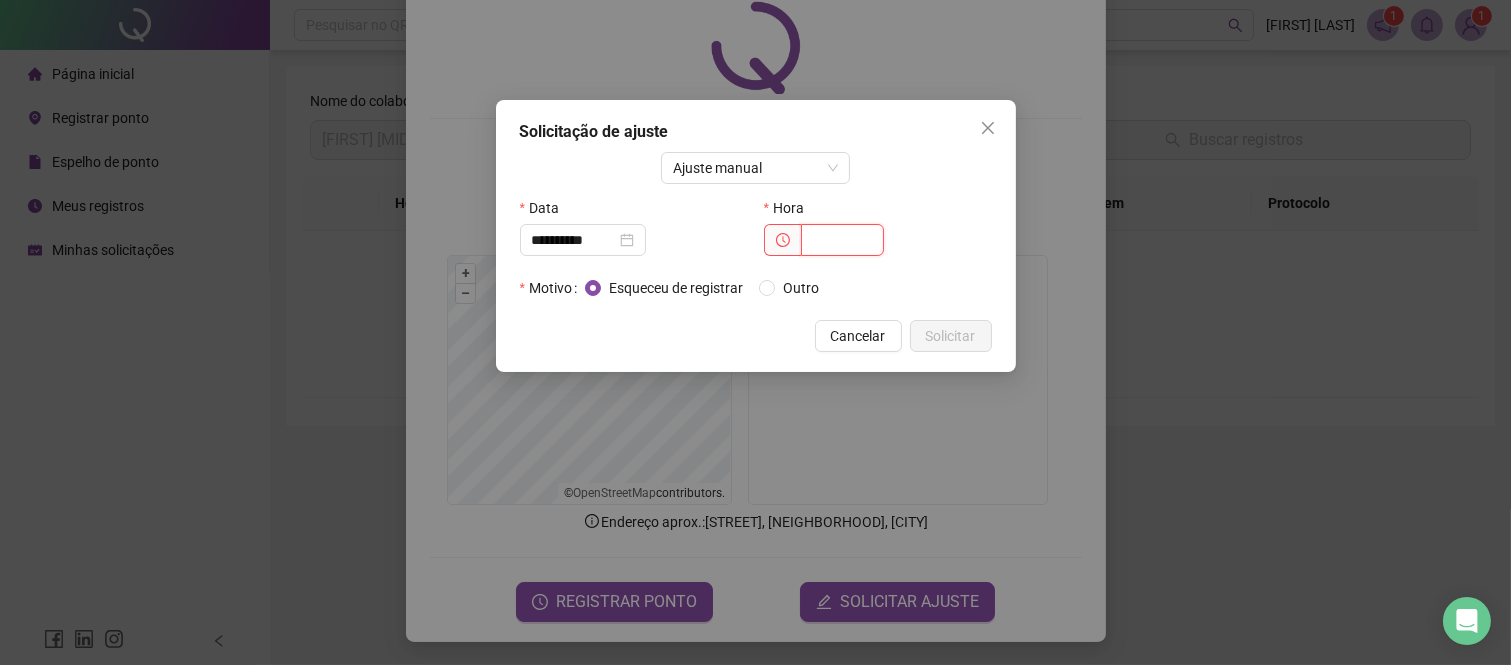 click at bounding box center (842, 240) 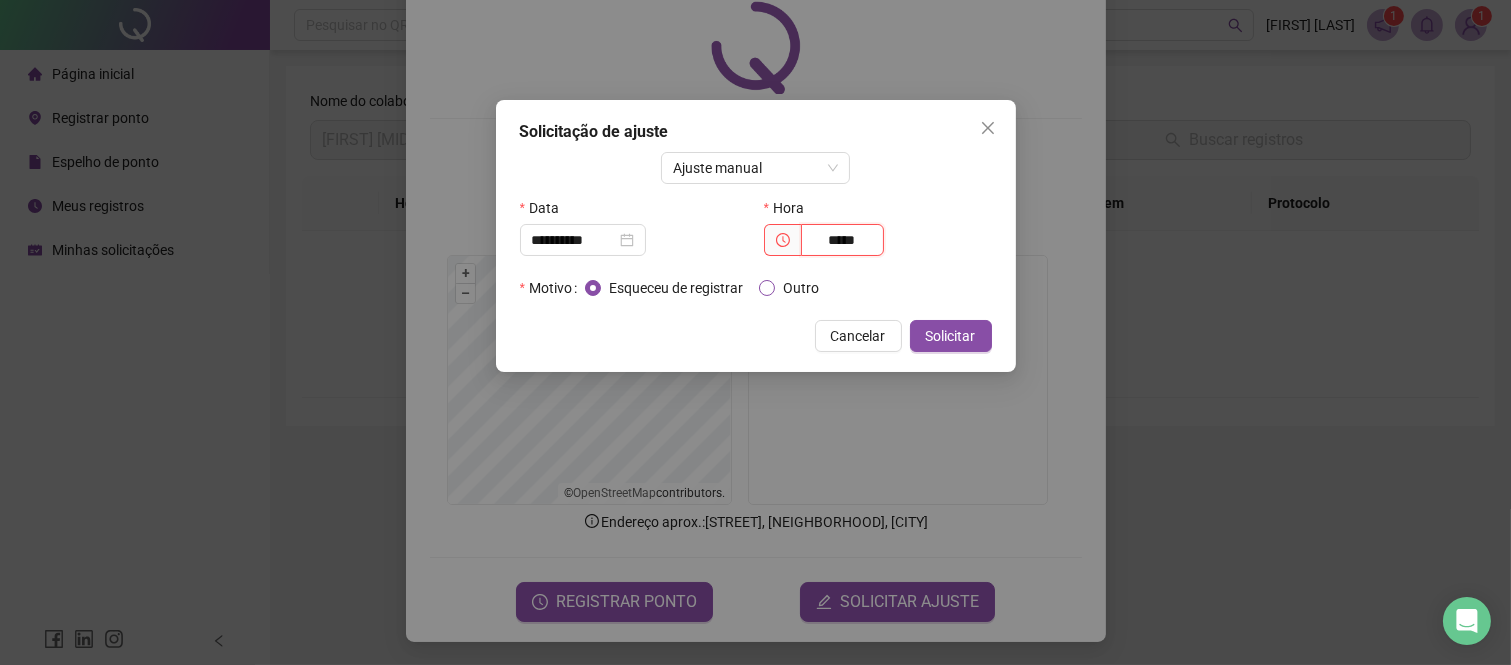 type on "*****" 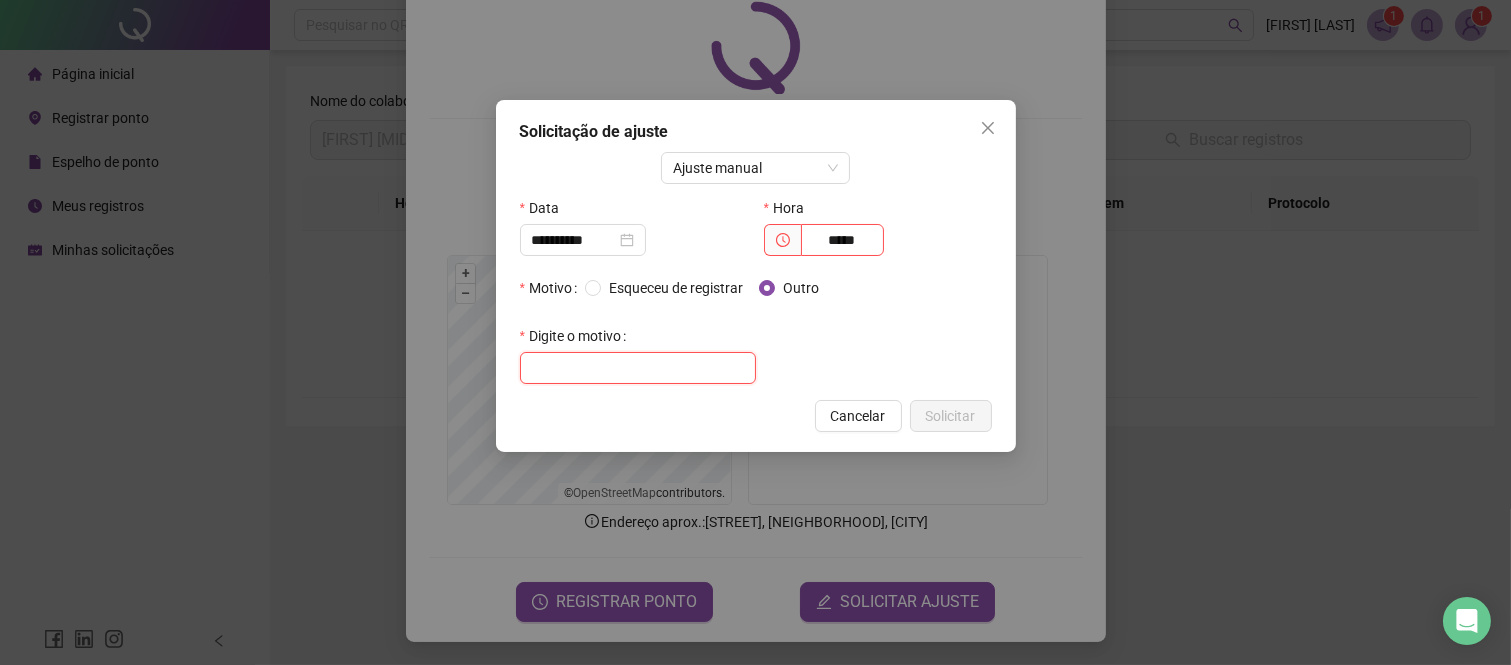 click at bounding box center (638, 368) 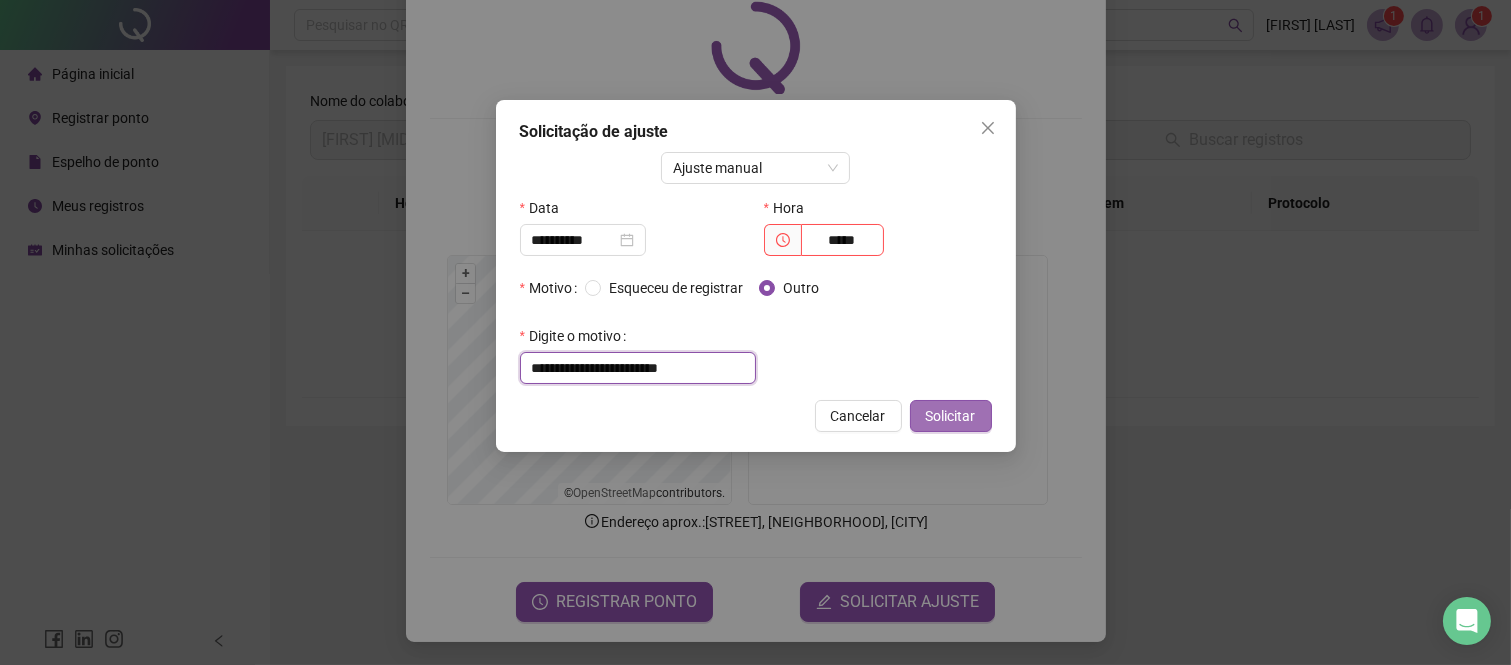 type on "**********" 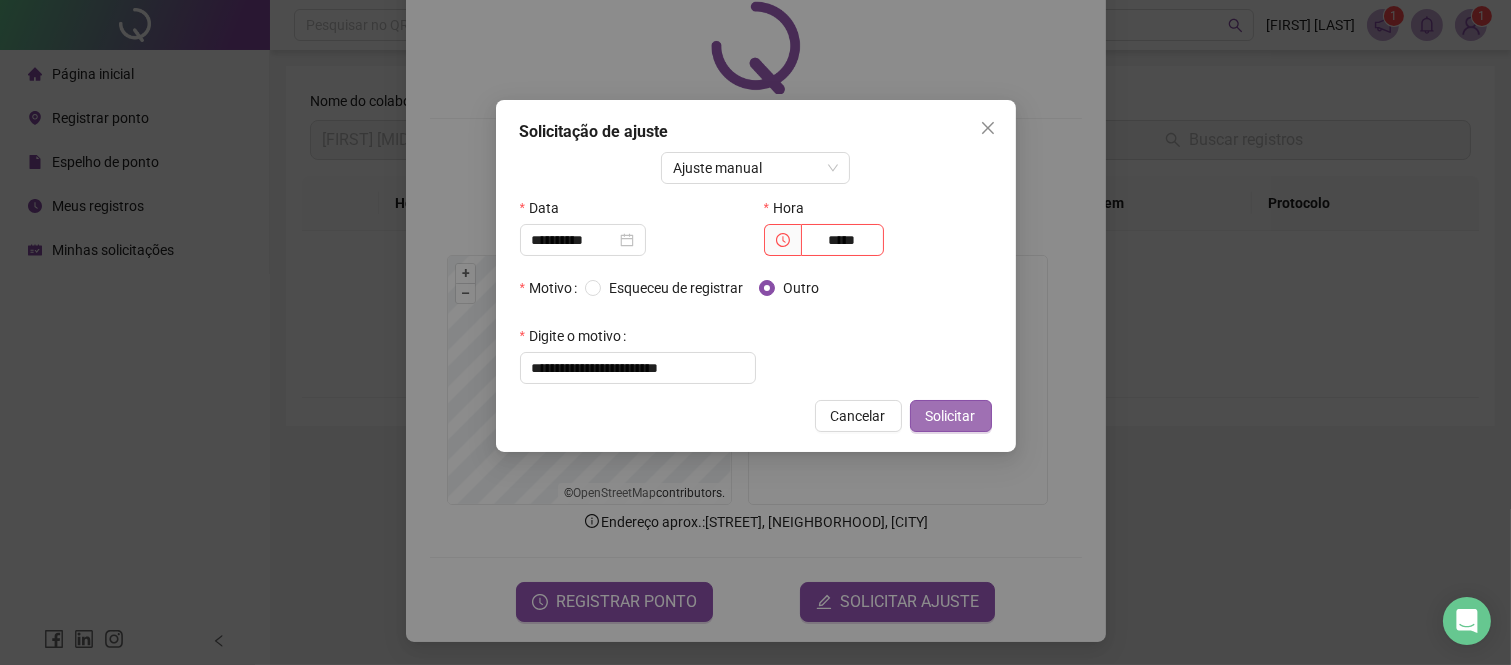click on "Solicitar" at bounding box center [951, 416] 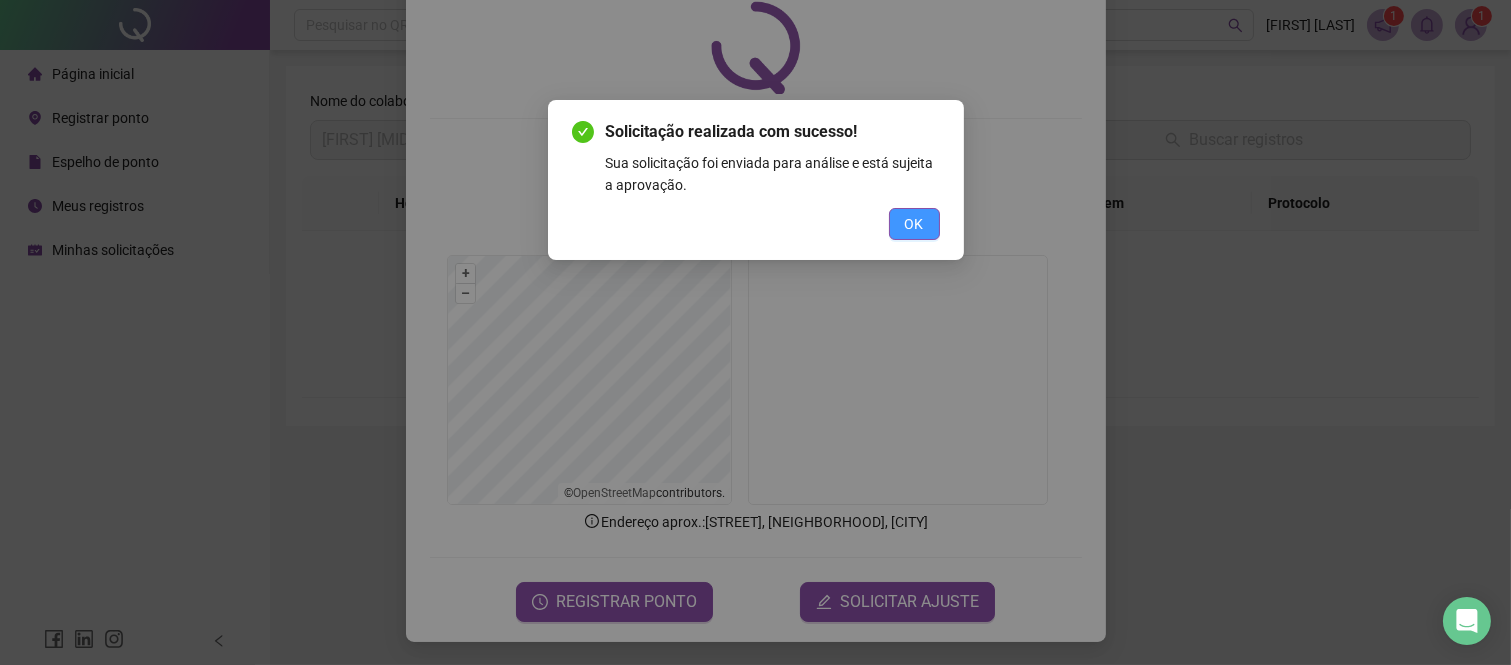 click on "OK" at bounding box center [914, 224] 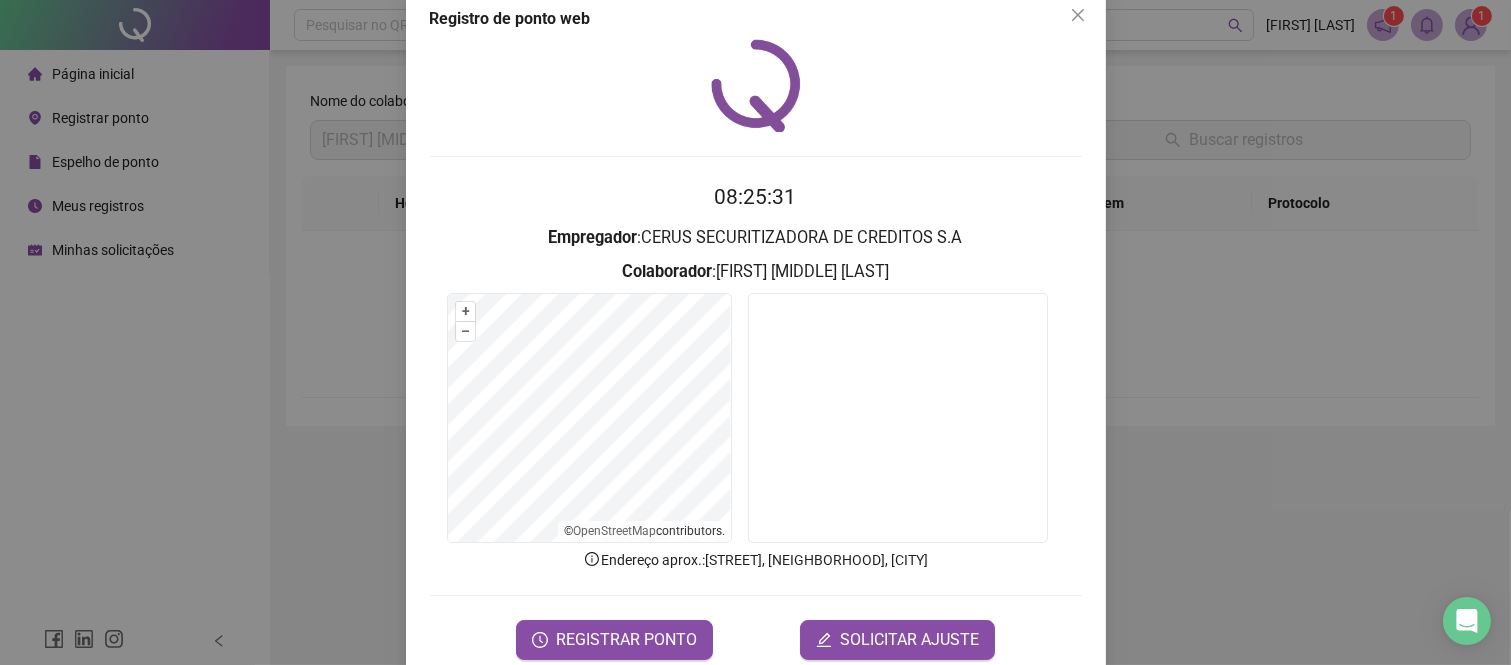 scroll, scrollTop: 0, scrollLeft: 0, axis: both 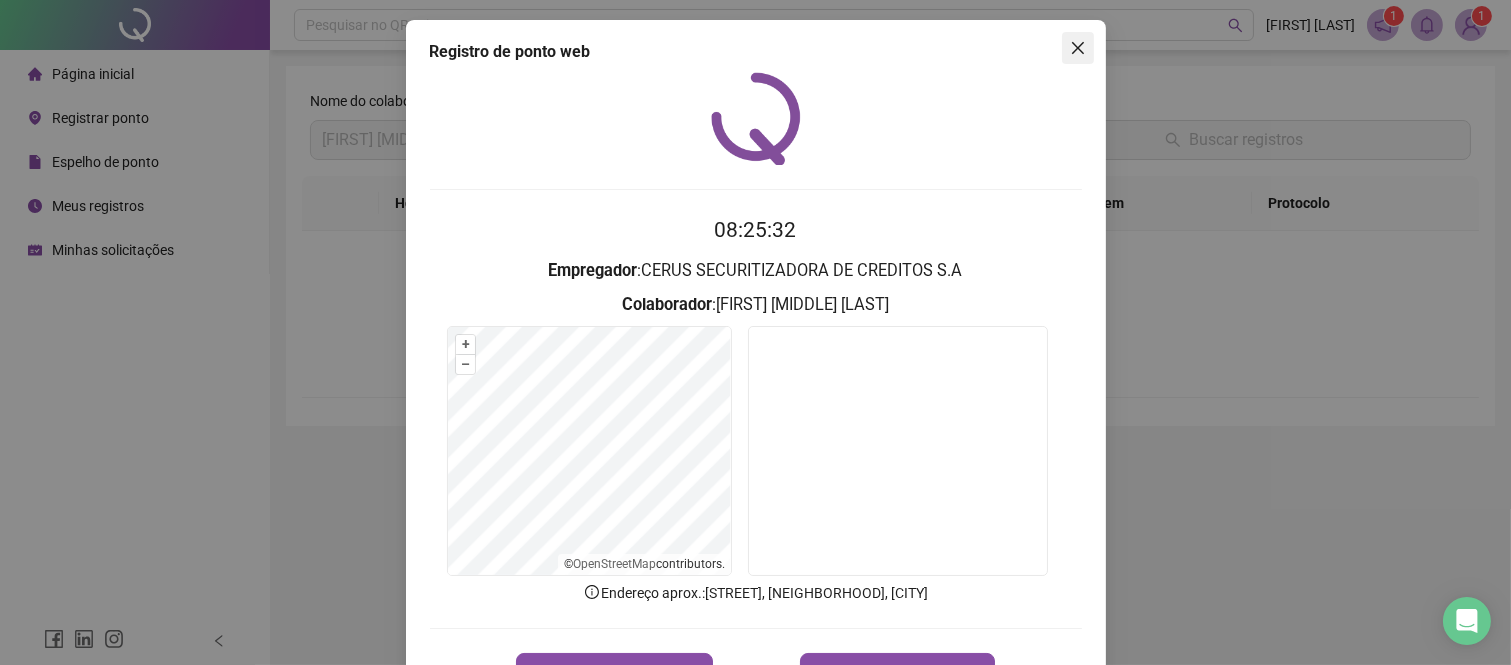 click at bounding box center [1078, 48] 